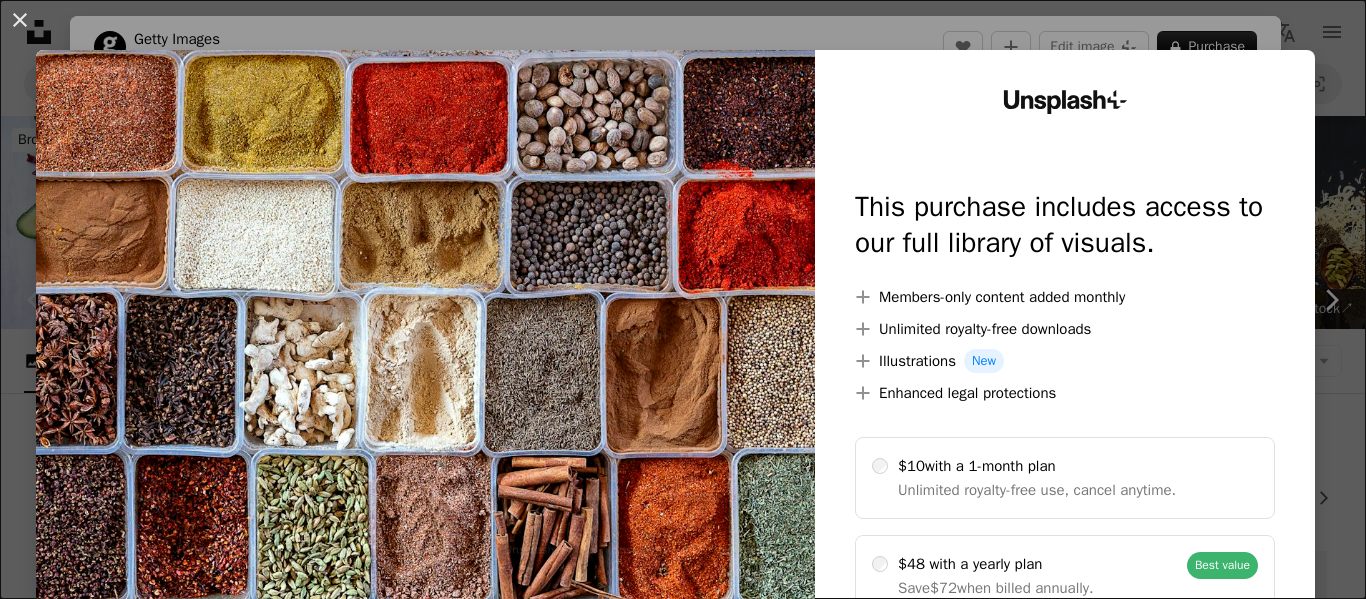 scroll, scrollTop: 482, scrollLeft: 0, axis: vertical 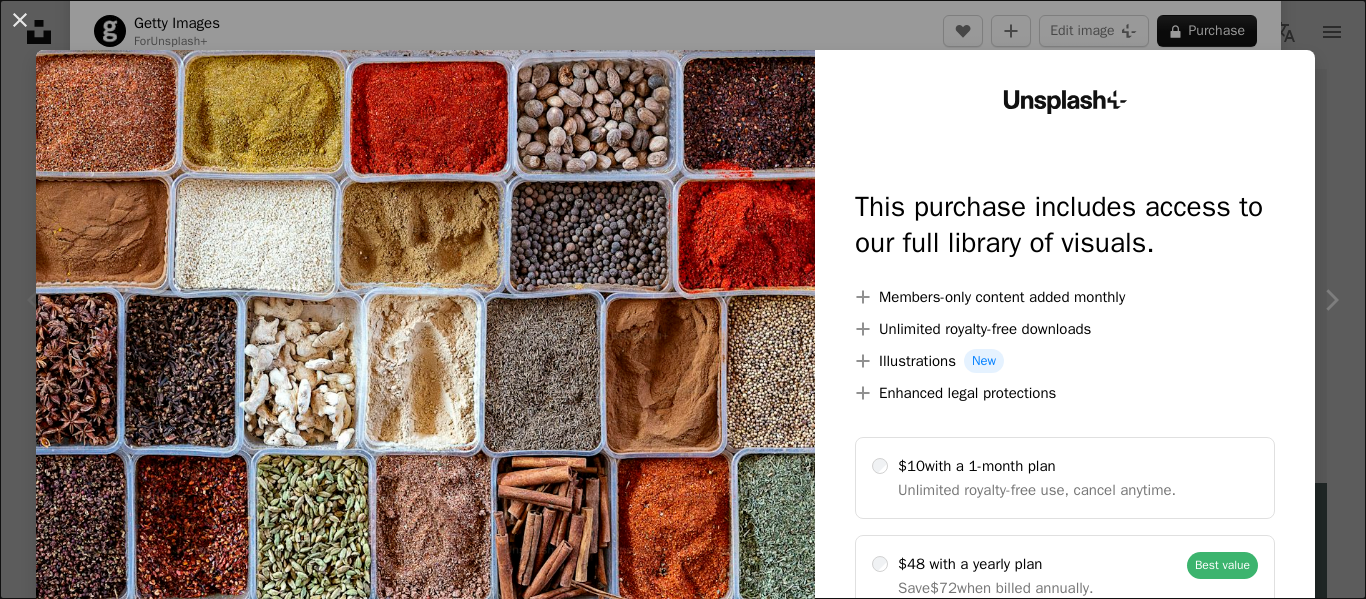 click on "An X shape Unsplash+ This purchase includes access to our full library of visuals. A plus sign Members-only content added monthly A plus sign Unlimited royalty-free downloads A plus sign Illustrations  New A plus sign Enhanced legal protections $10  with a 1-month plan Unlimited royalty-free use, cancel anytime. $48   with a yearly plan Save  $72  when billed annually. Best value Continue with purchase Taxes where applicable. Renews automatically. Cancel anytime." at bounding box center (683, 299) 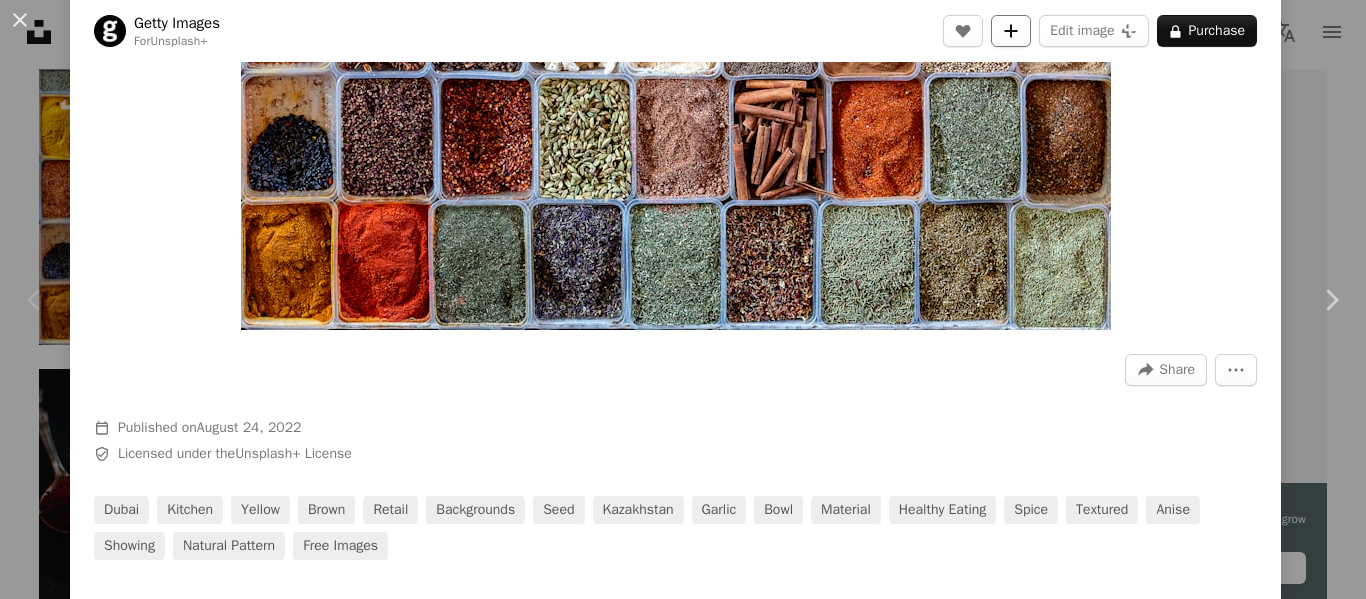 click on "A plus sign" 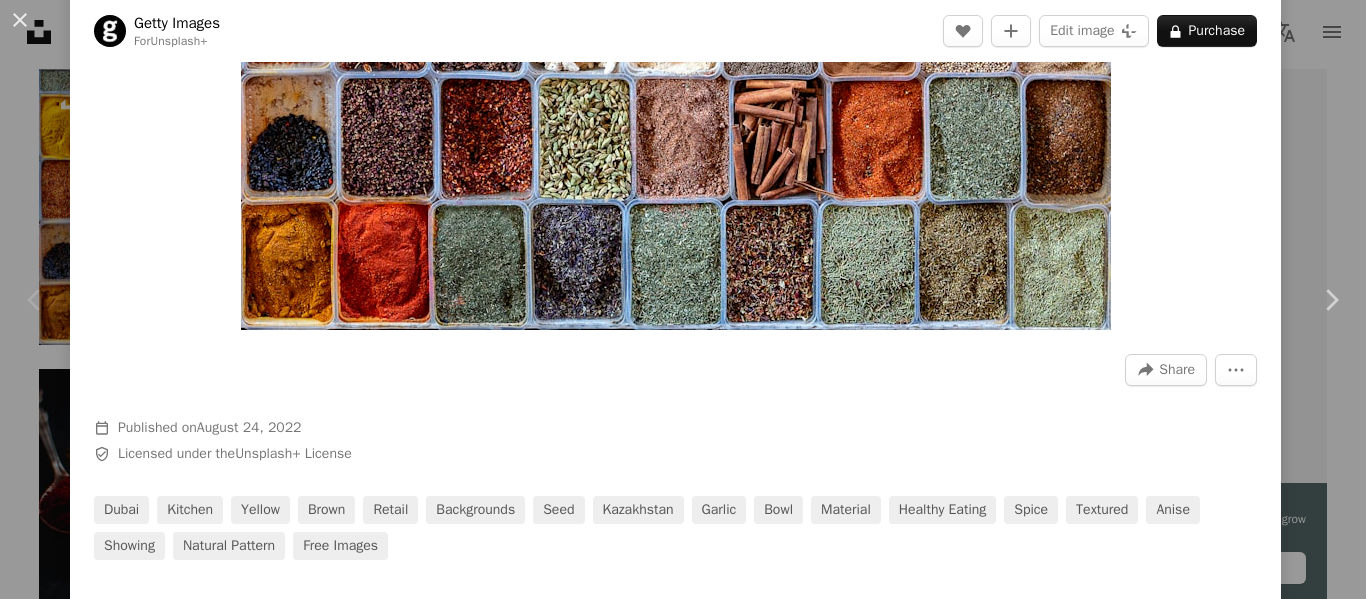 click on "An X shape Join Unsplash Already have an account?  Login First name Last name Email Username  (only letters, numbers and underscores) Password  (min. 8 char) Join By joining, you agree to the  Terms  and  Privacy Policy ." at bounding box center [683, 4761] 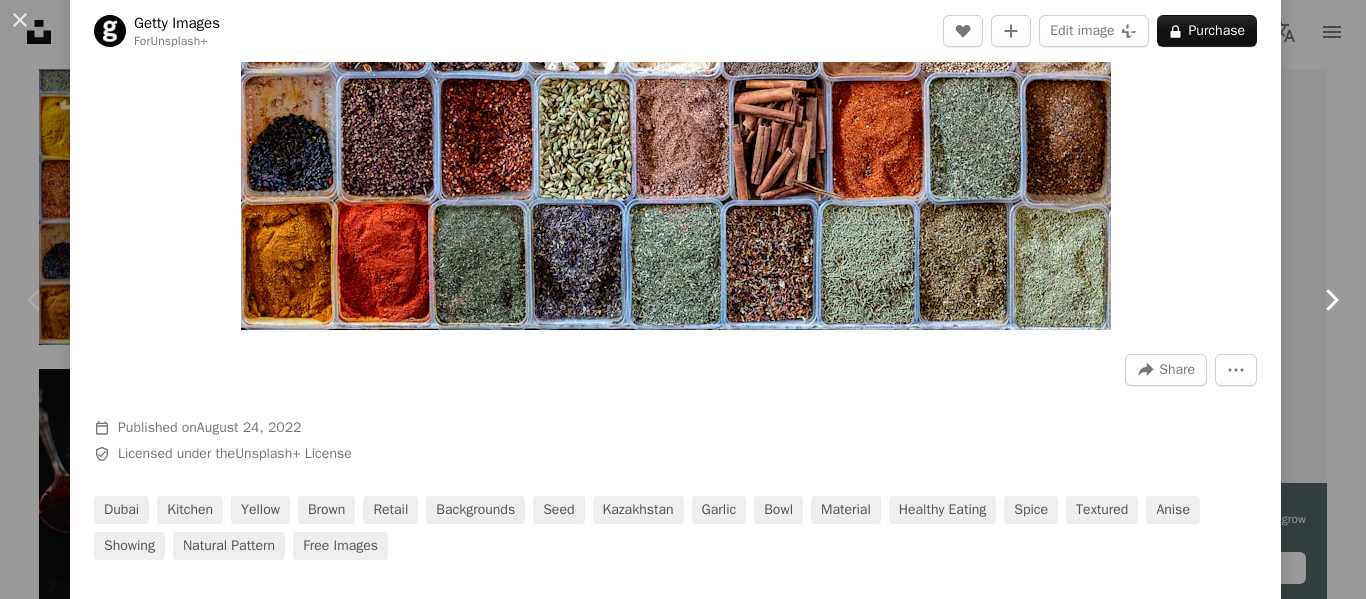 click on "Chevron right" at bounding box center (1331, 300) 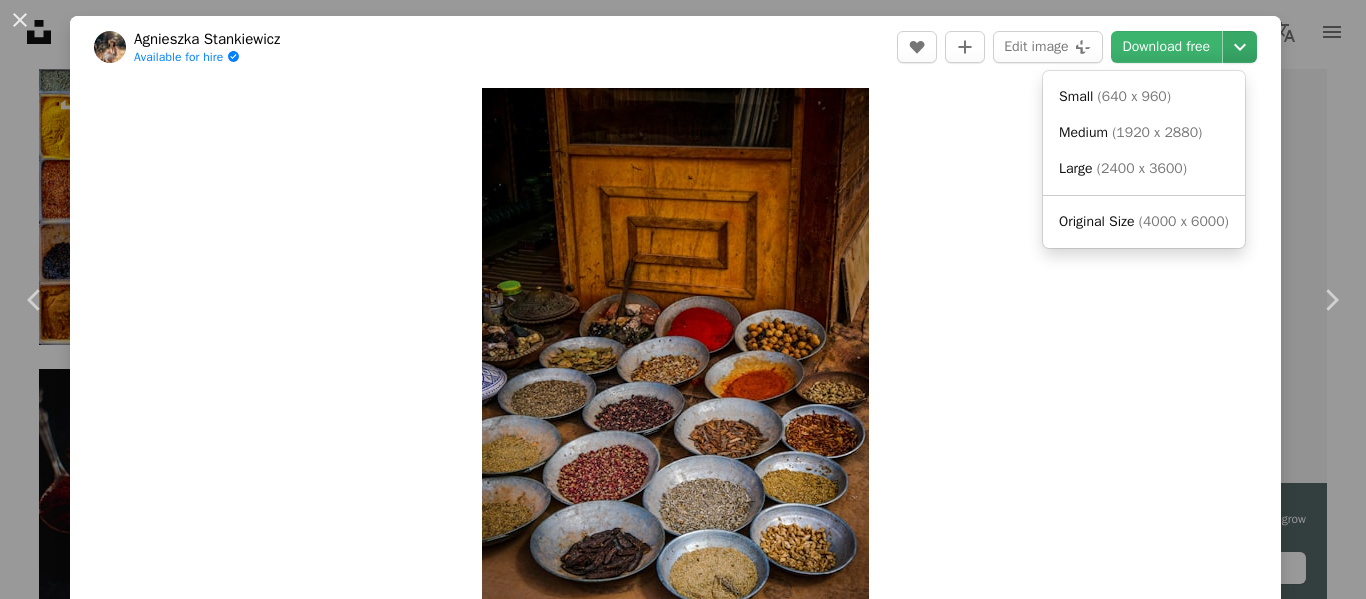 click 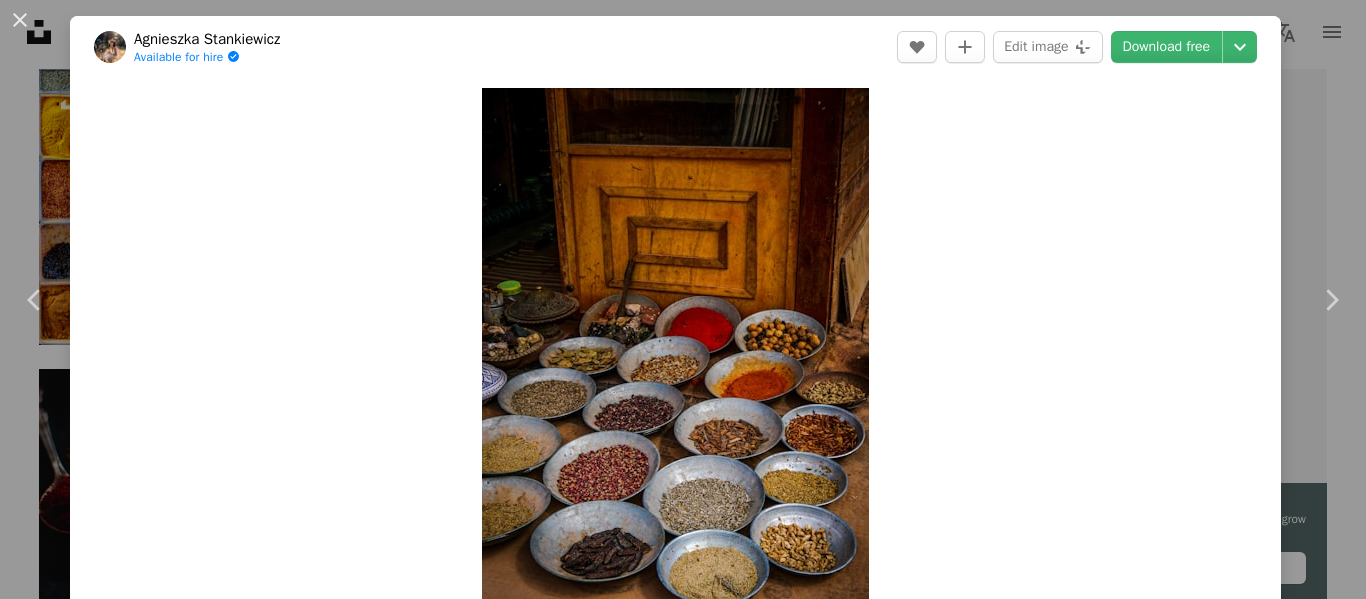 click on "An X shape Chevron left Chevron right [FIRST] [LAST] Available for hire A checkmark inside of a circle A heart A plus sign Edit image   Plus sign for Unsplash+ Download free Chevron down Zoom in Views 8,135,170 Downloads 46,322 Featured in Photos A forward-right arrow Share Info icon Info More Actions A map marker [CITY], [COUNTRY] Calendar outlined Published on  [DATE], [YEAR] Camera SONY, ILCE-6000 Safety Free to use under the  Unsplash License food cooking market spices cook jordan bowl eat petra spice curry herb traditional chinese medicine mat seasoning ethnic ingredient paprika bowls tcm Backgrounds Browse premium related images on iStock  |  Save 20% with code UNSPLASH20 View more on iStock  ↗ Related images A heart A plus sign [FIRST] [LAST] Available for hire A checkmark inside of a circle Arrow pointing down A heart A plus sign [FIRST] [LAST] Available for hire A checkmark inside of a circle Arrow pointing down A heart A plus sign [FIRST] [LAST] Available for hire Arrow pointing down For" at bounding box center (683, 299) 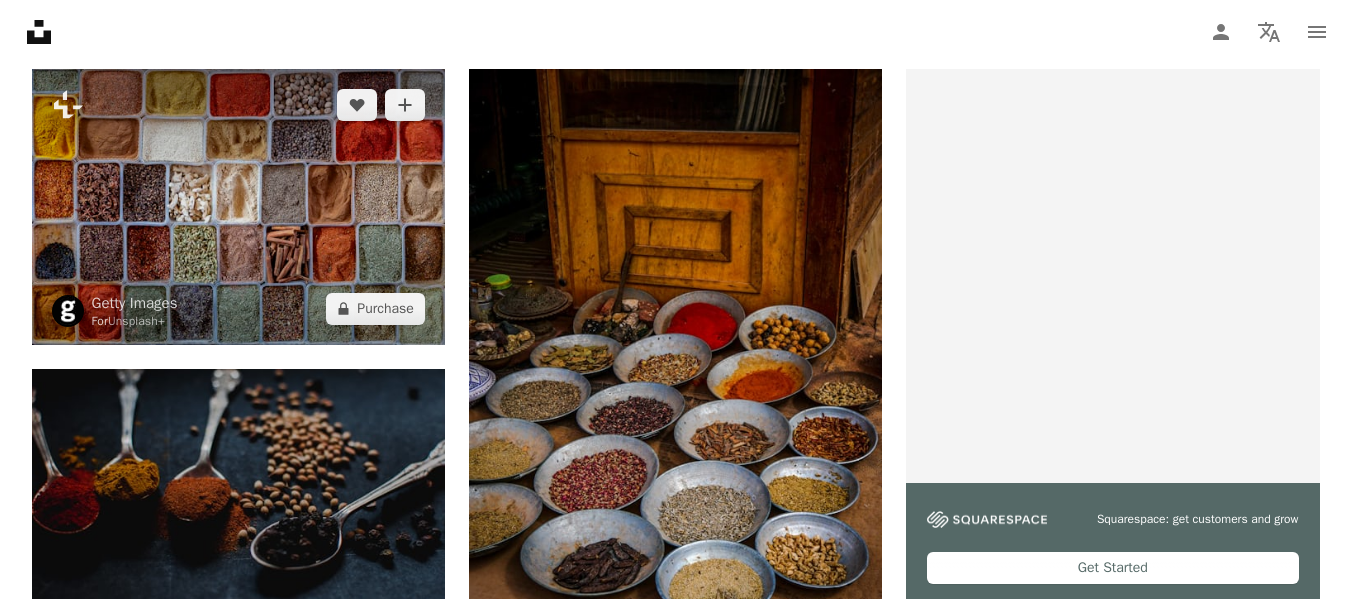 click at bounding box center [238, 206] 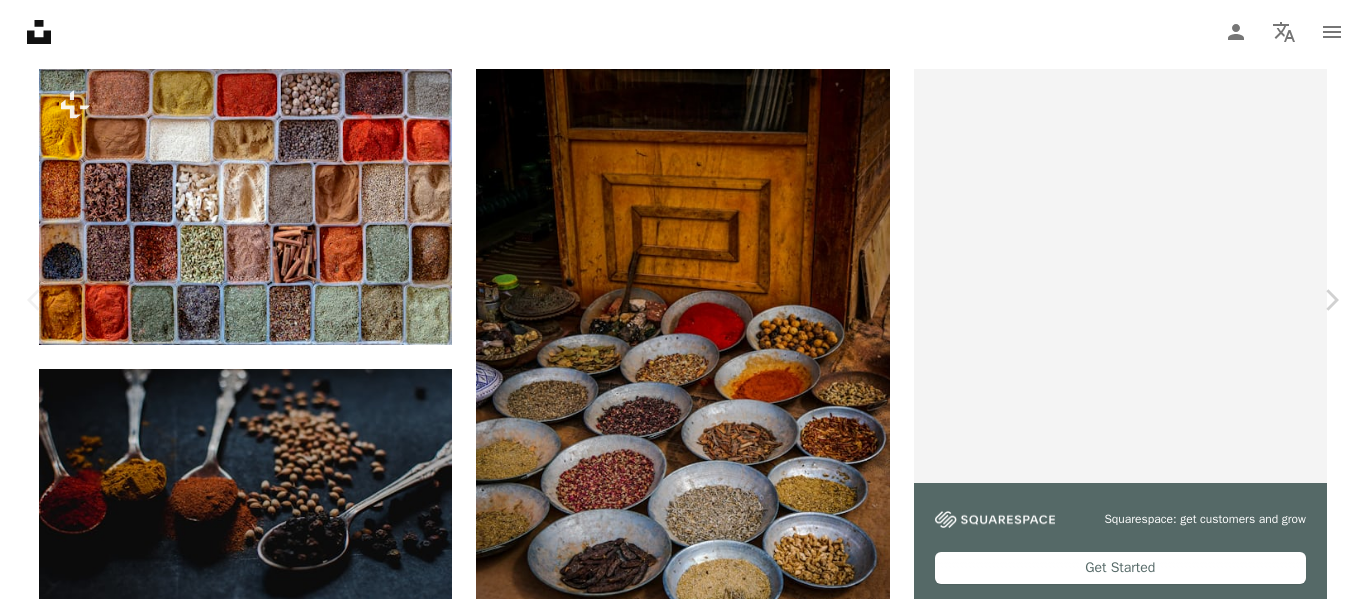 scroll, scrollTop: 1001, scrollLeft: 0, axis: vertical 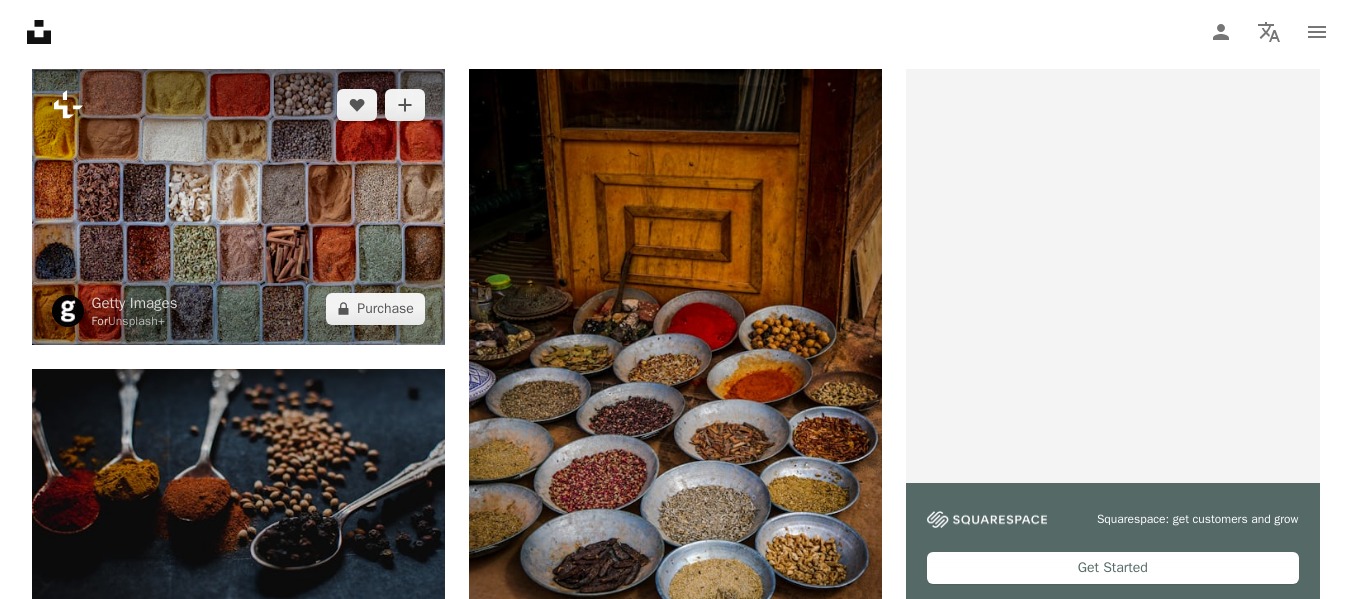 click on "Plus sign for Unsplash+" 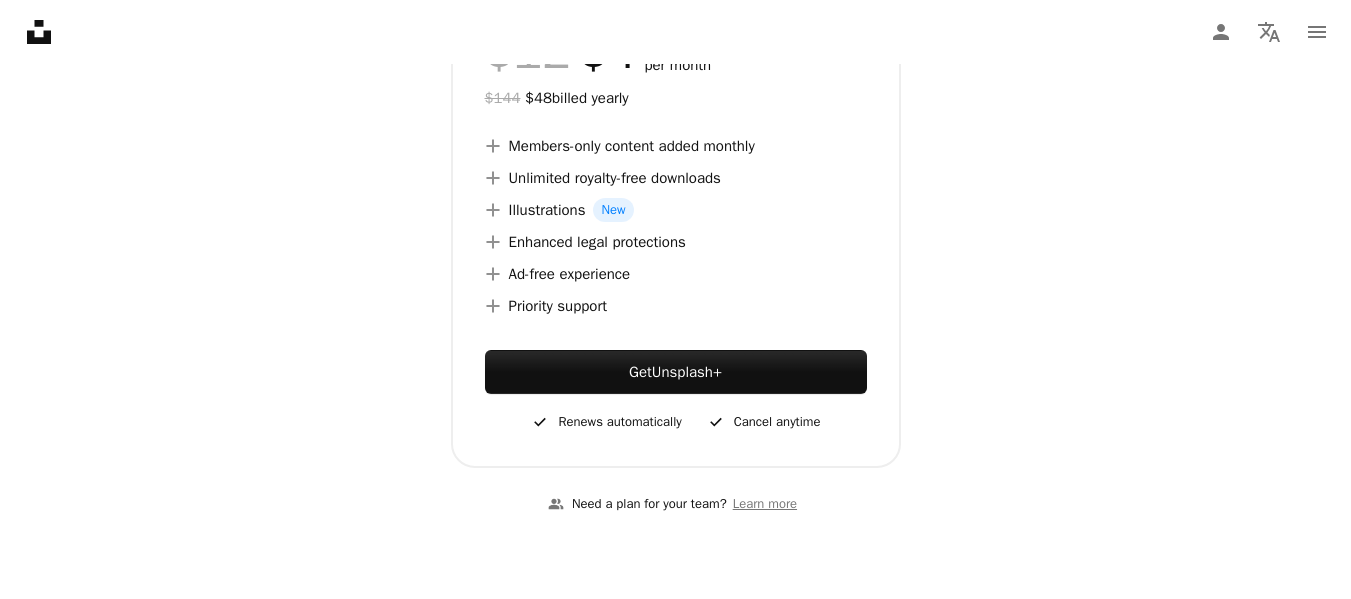 scroll, scrollTop: 0, scrollLeft: 0, axis: both 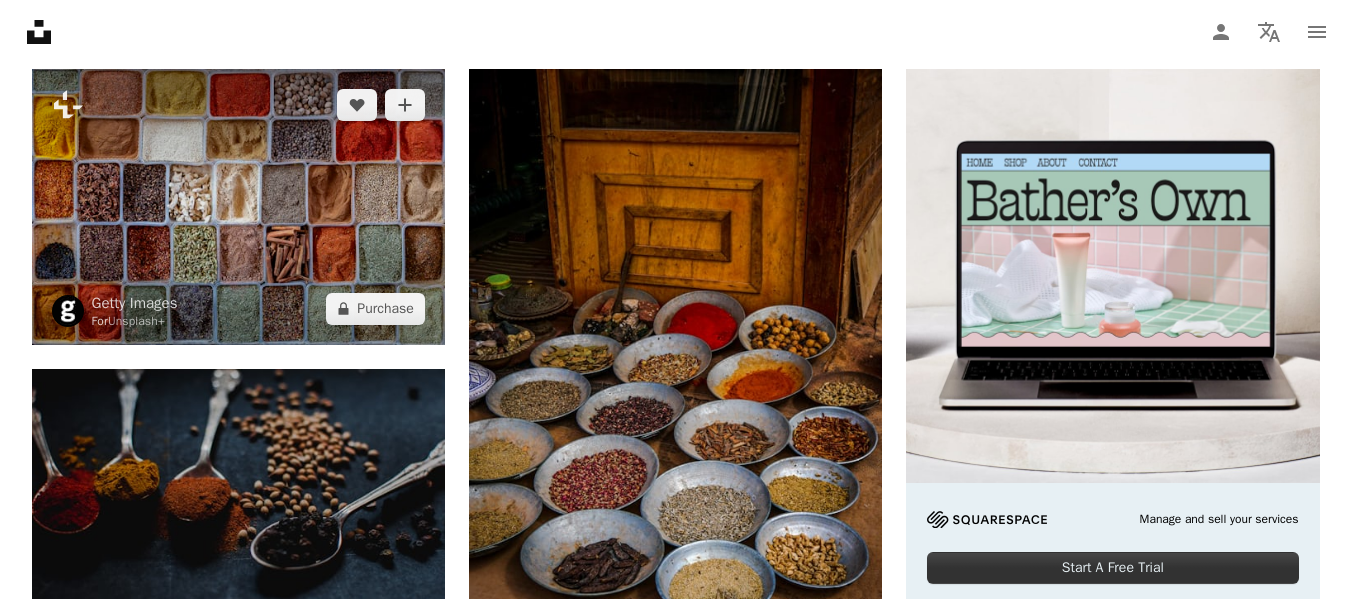 click at bounding box center [238, 206] 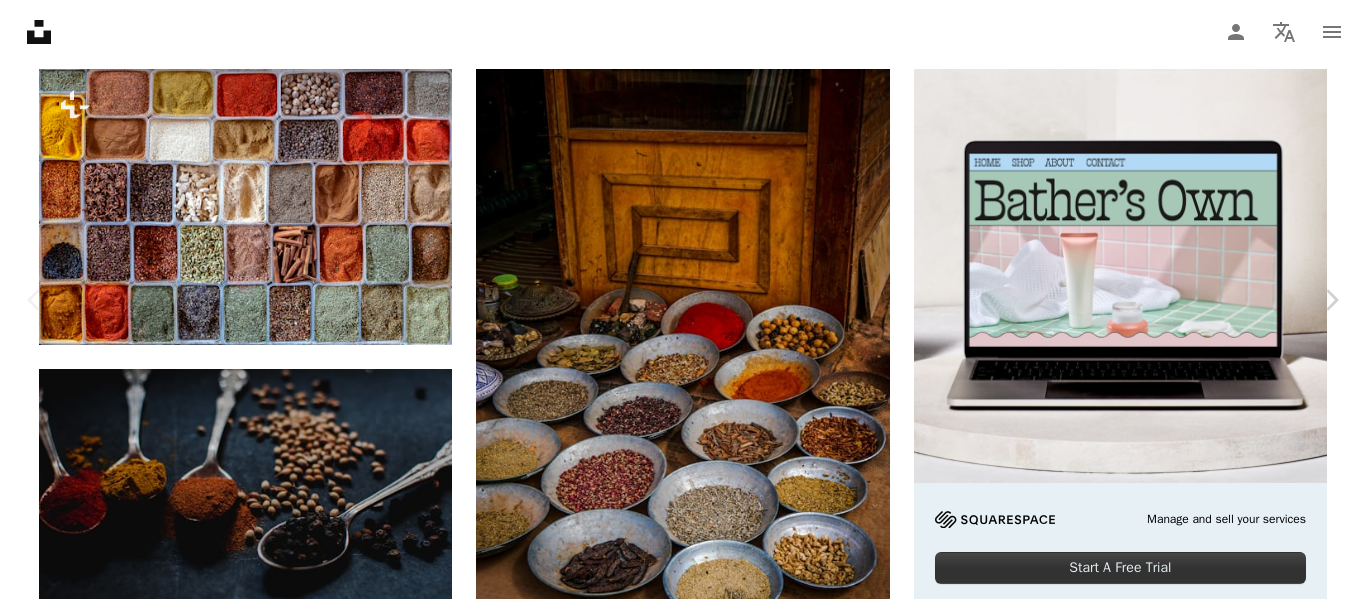 click at bounding box center (676, 4840) 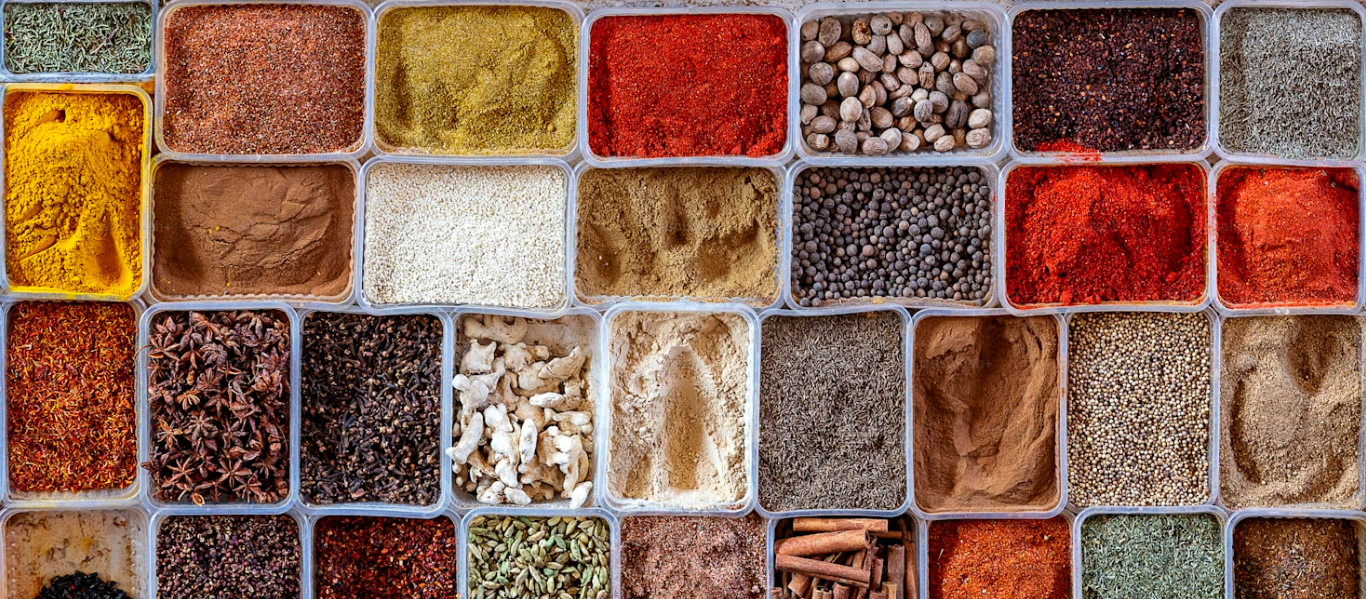 scroll, scrollTop: 147, scrollLeft: 0, axis: vertical 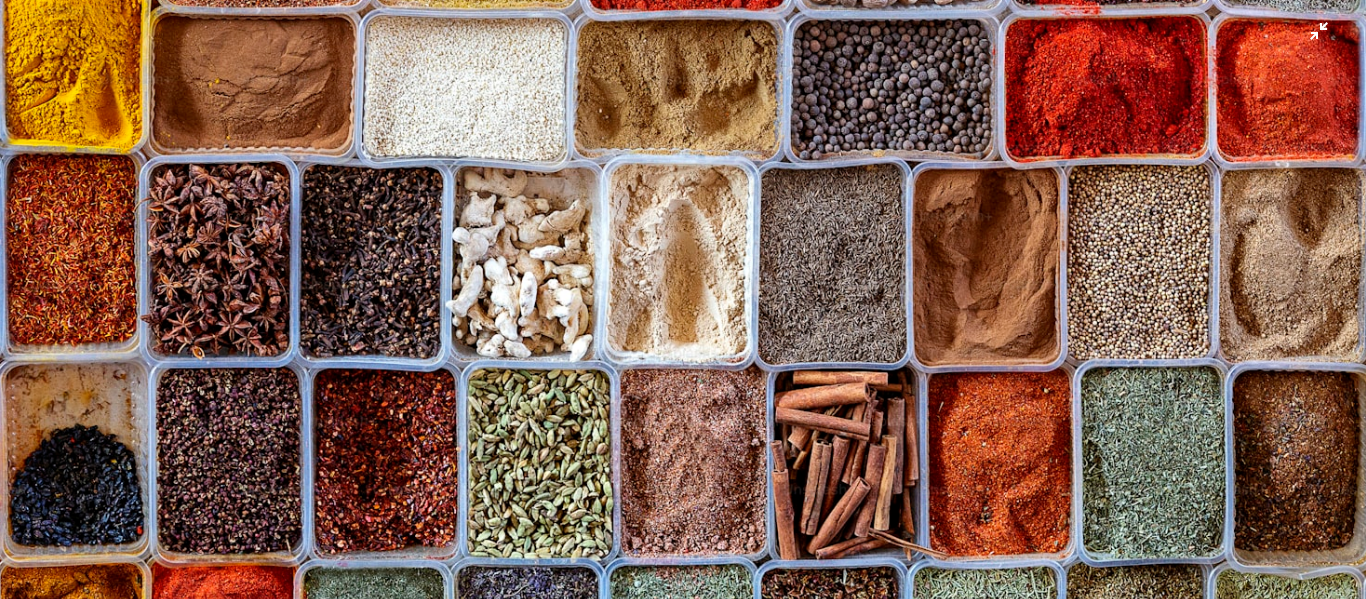 click at bounding box center (683, 308) 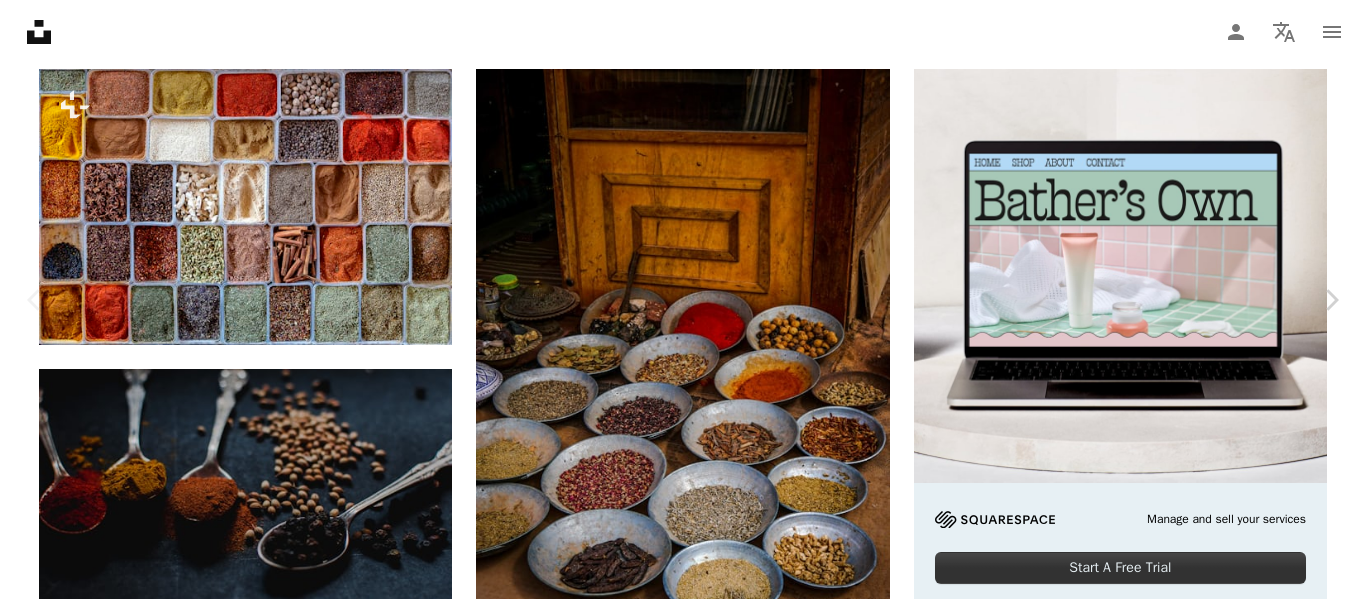 click on "Zoom in" at bounding box center (675, 4771) 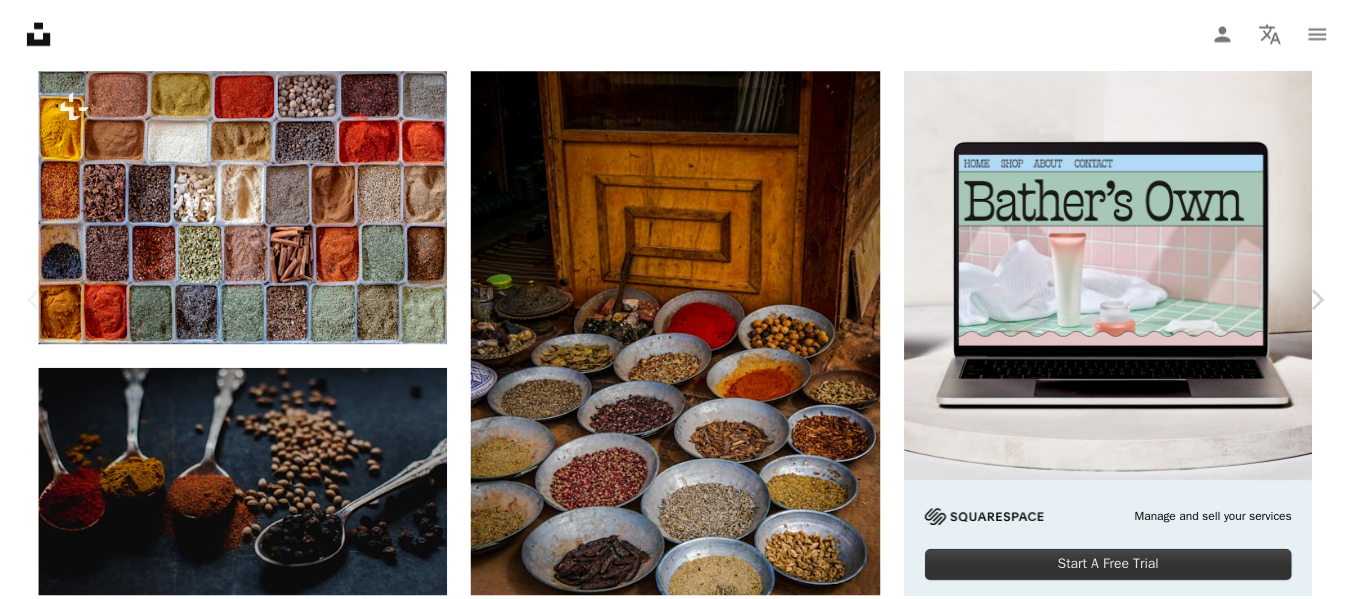scroll, scrollTop: 416, scrollLeft: 0, axis: vertical 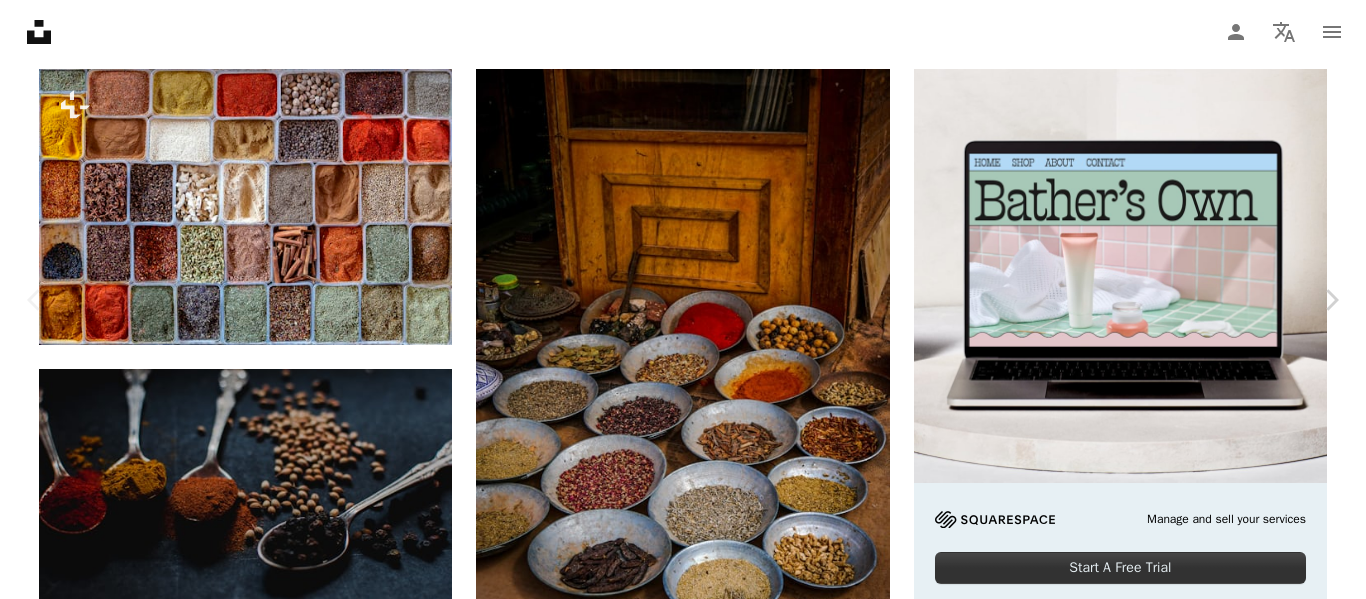 click on "An X shape Chevron left Chevron right Getty Images For  Unsplash+ A heart A plus sign Edit image   Plus sign for Unsplash+ A lock   Purchase Zoom in A forward-right arrow Share More Actions Calendar outlined Published on  [DATE], [YEAR] Safety Licensed under the  Unsplash+ License dubai kitchen yellow brown retail backgrounds seed kazakhstan garlic bowl material healthy eating spice textured anise showing natural pattern Free images Related images Plus sign for Unsplash+ A heart A plus sign Curated Lifestyle For  Unsplash+ A lock   Purchase Plus sign for Unsplash+ A heart A plus sign For  Unsplash+ A lock   Purchase Plus sign for Unsplash+ A heart A plus sign For  Unsplash+ A lock   Purchase Plus sign for Unsplash+ A heart A plus sign Curated Lifestyle For  Unsplash+ A lock   Purchase Plus sign for Unsplash+ A heart A plus sign Curated Lifestyle For  Unsplash+ A lock   Purchase Plus sign for Unsplash+ A heart A plus sign For  Unsplash+ A lock" at bounding box center [683, 4761] 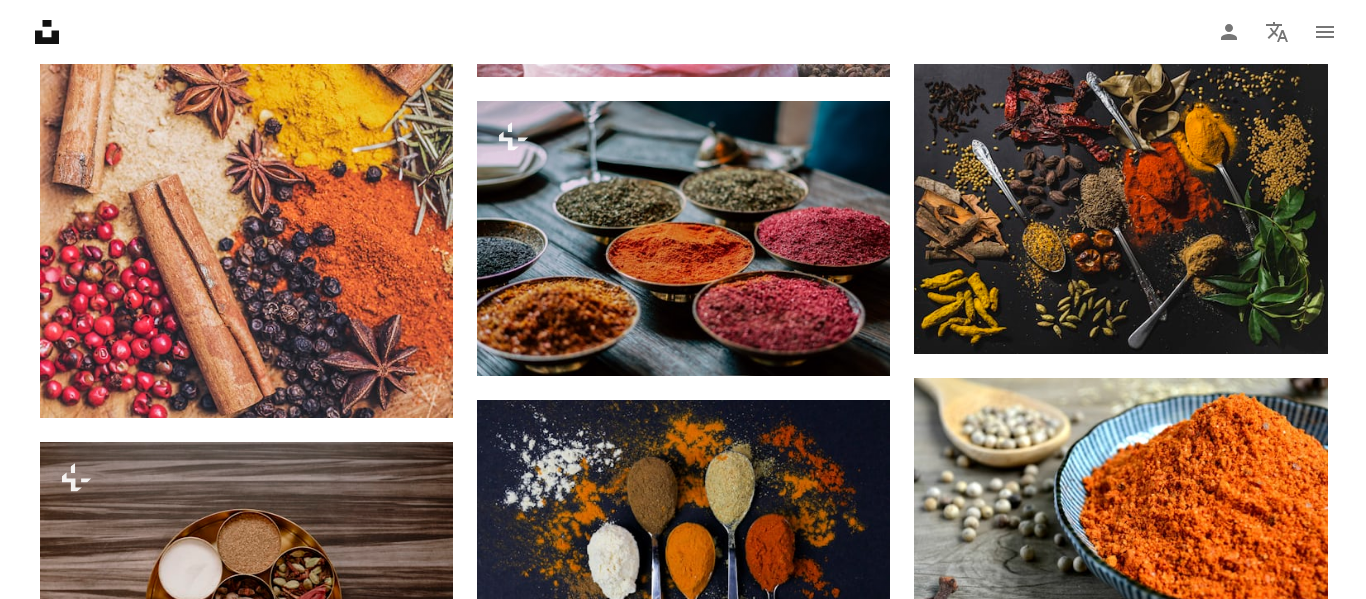 scroll, scrollTop: 2132, scrollLeft: 0, axis: vertical 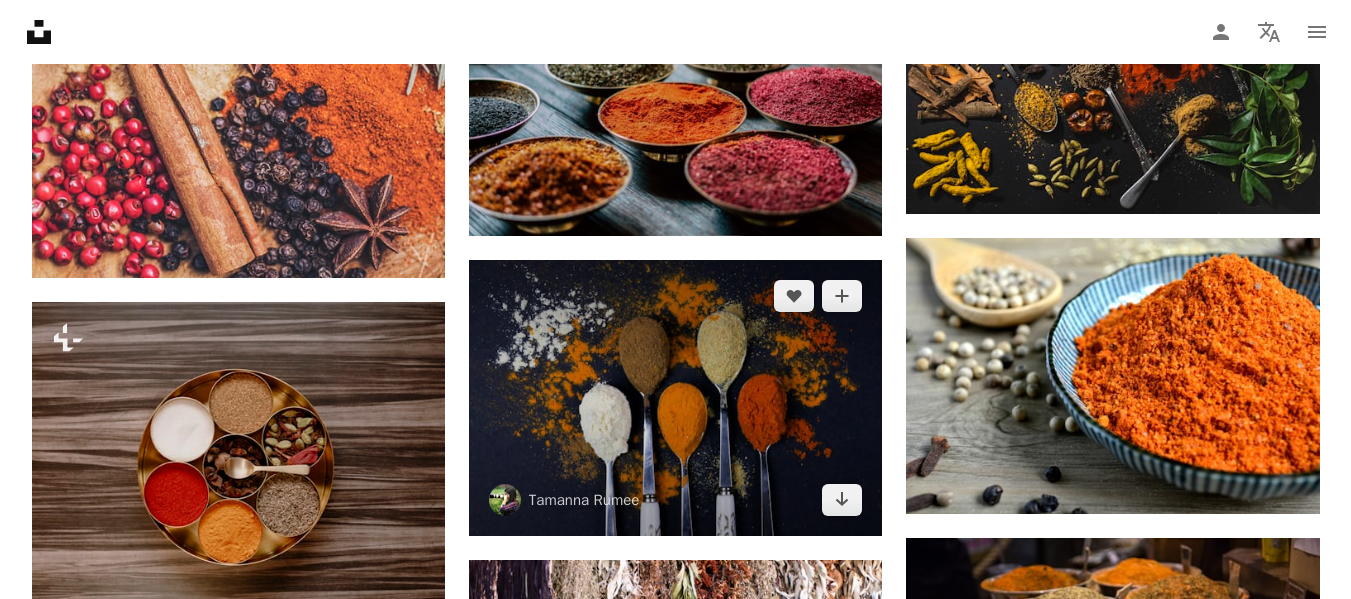 click at bounding box center (675, 397) 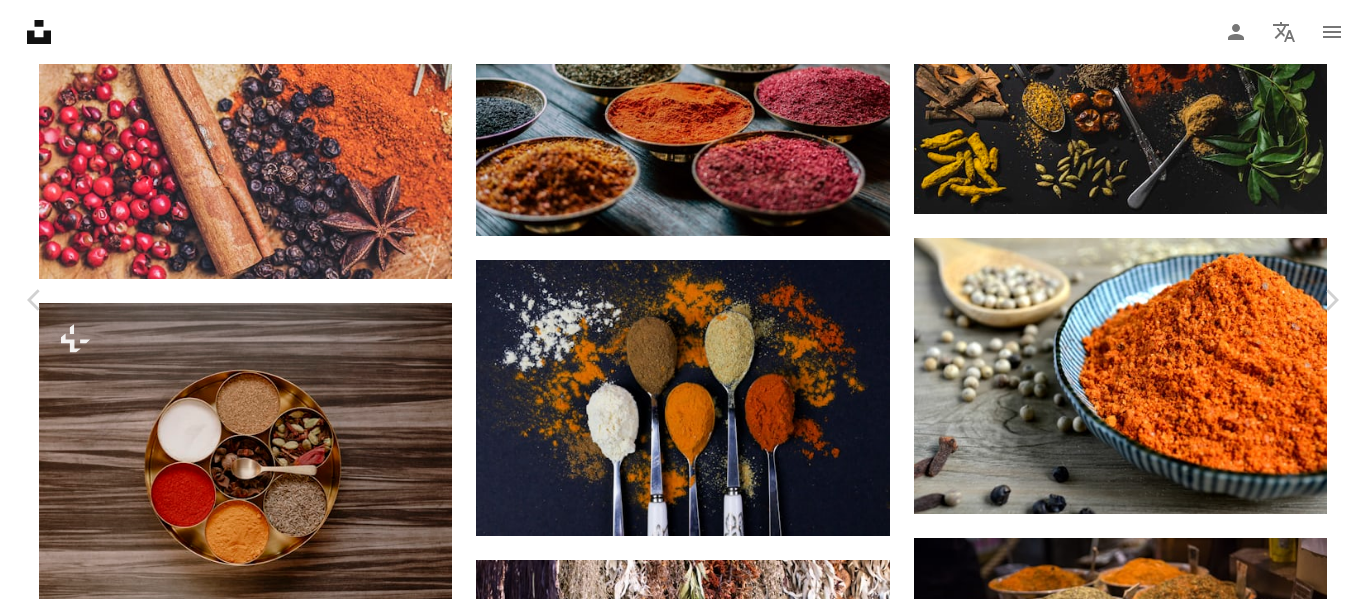 click on "Chevron down" 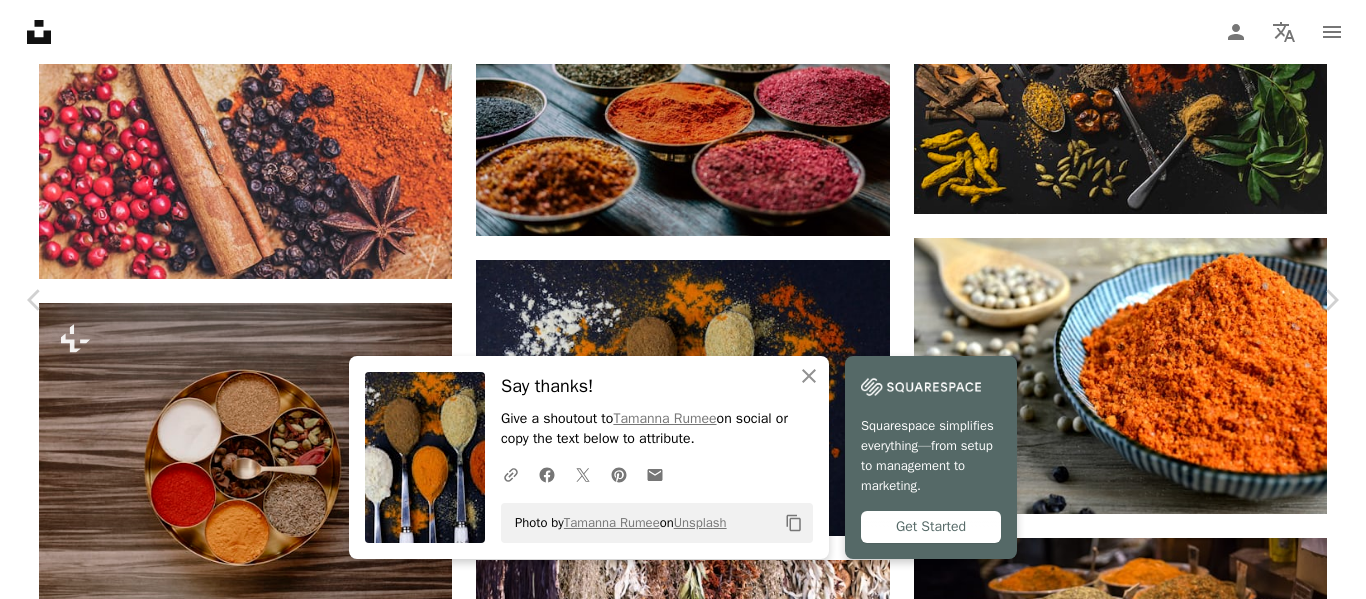click on "Zoom in" at bounding box center (675, 6919) 